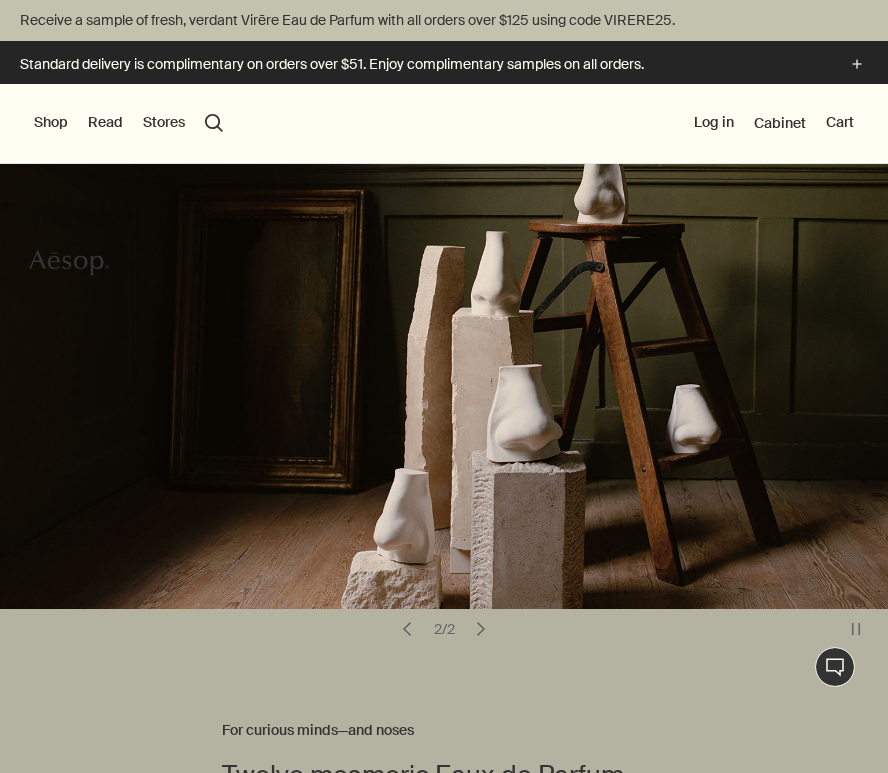 scroll, scrollTop: 0, scrollLeft: 0, axis: both 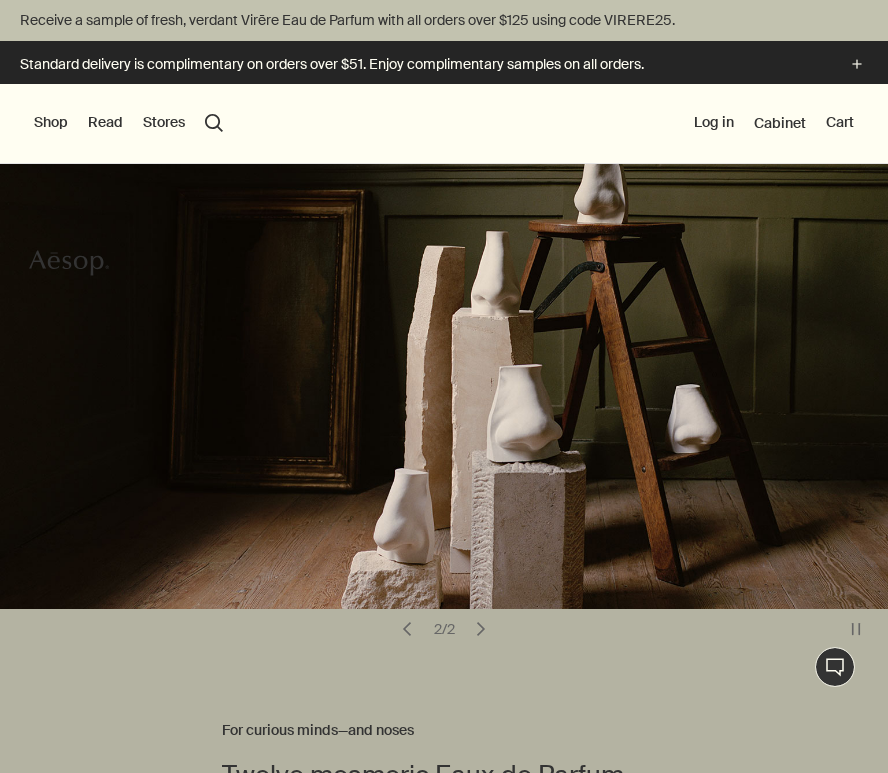 click at bounding box center [444, 7786] 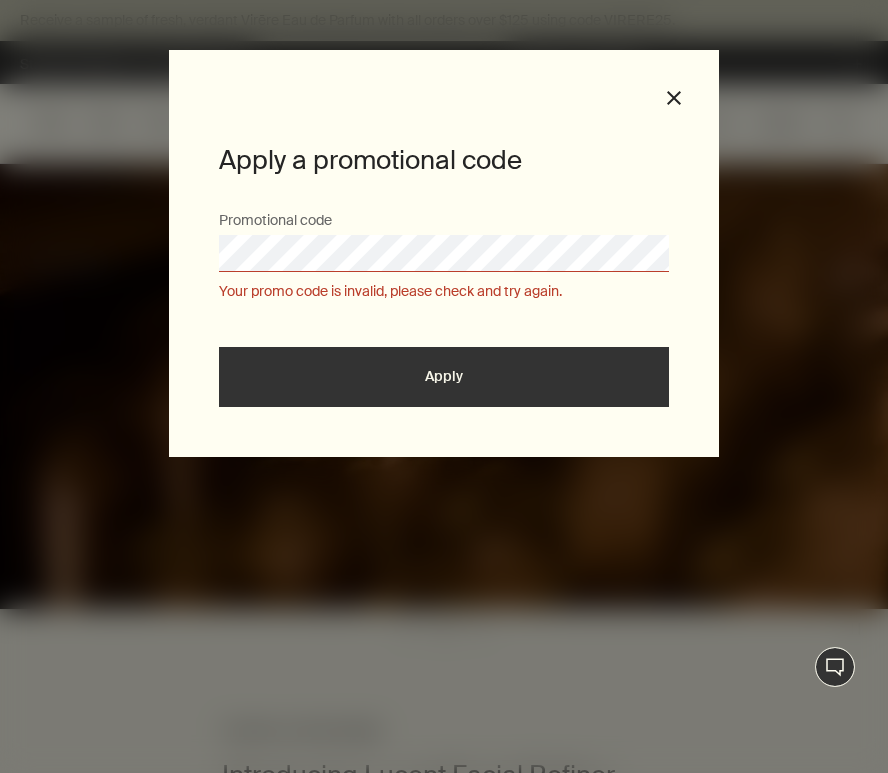click at bounding box center (444, 7786) 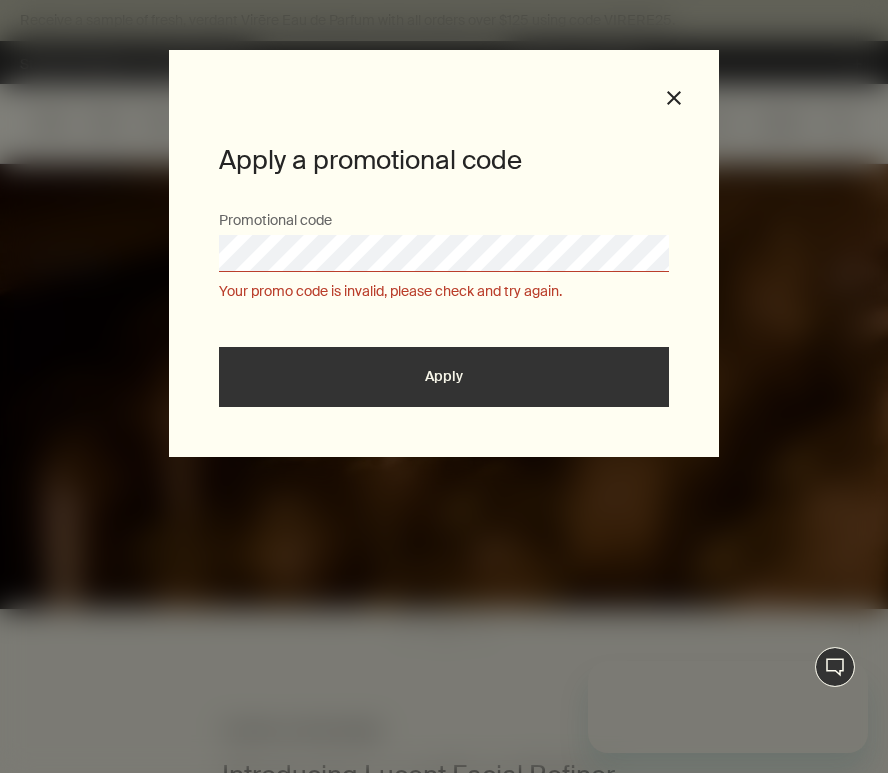 scroll, scrollTop: 0, scrollLeft: 0, axis: both 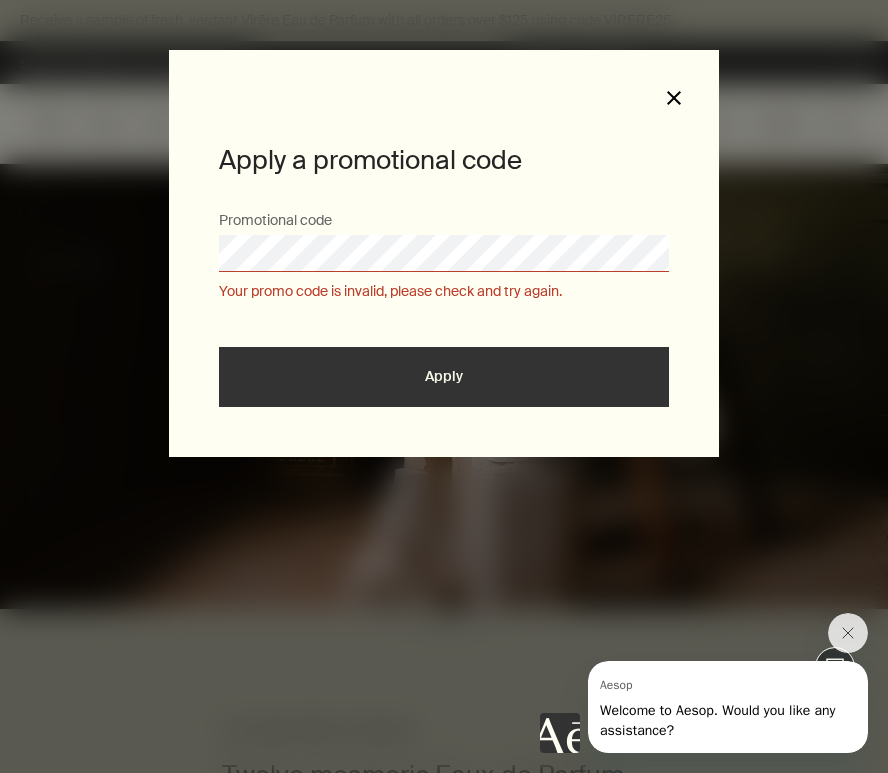 click on "close" at bounding box center (674, 98) 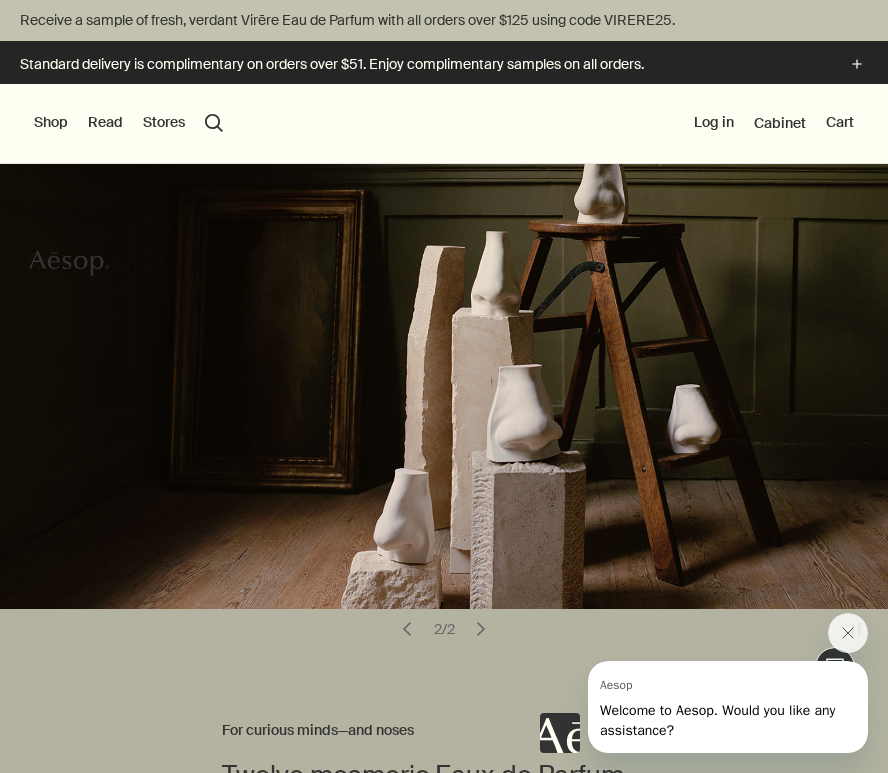 click on "Shop" at bounding box center [51, 123] 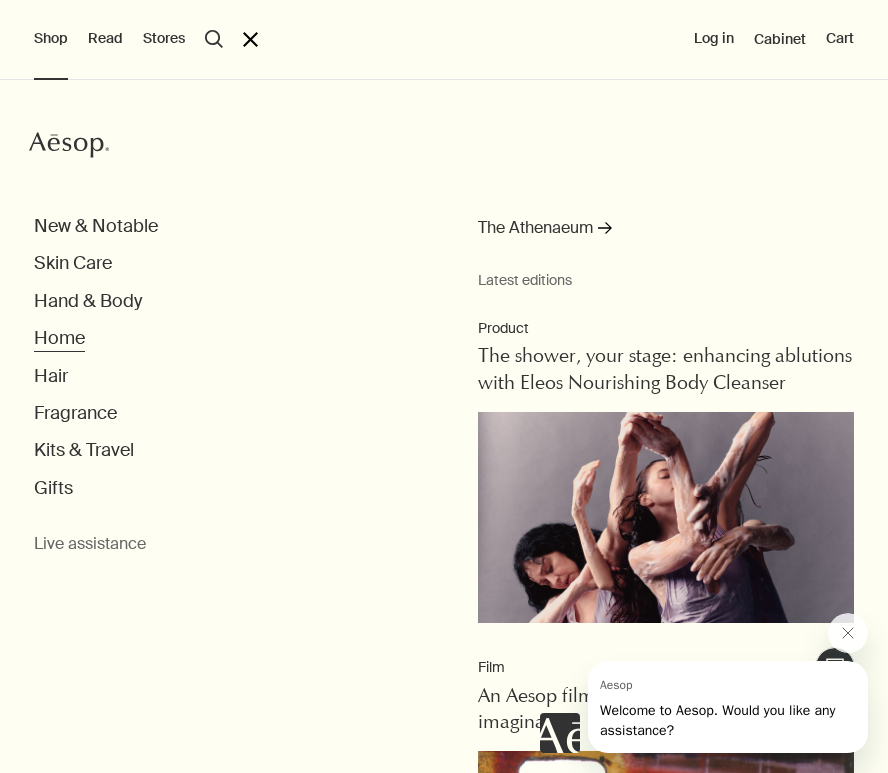 click on "Home" at bounding box center [96, 226] 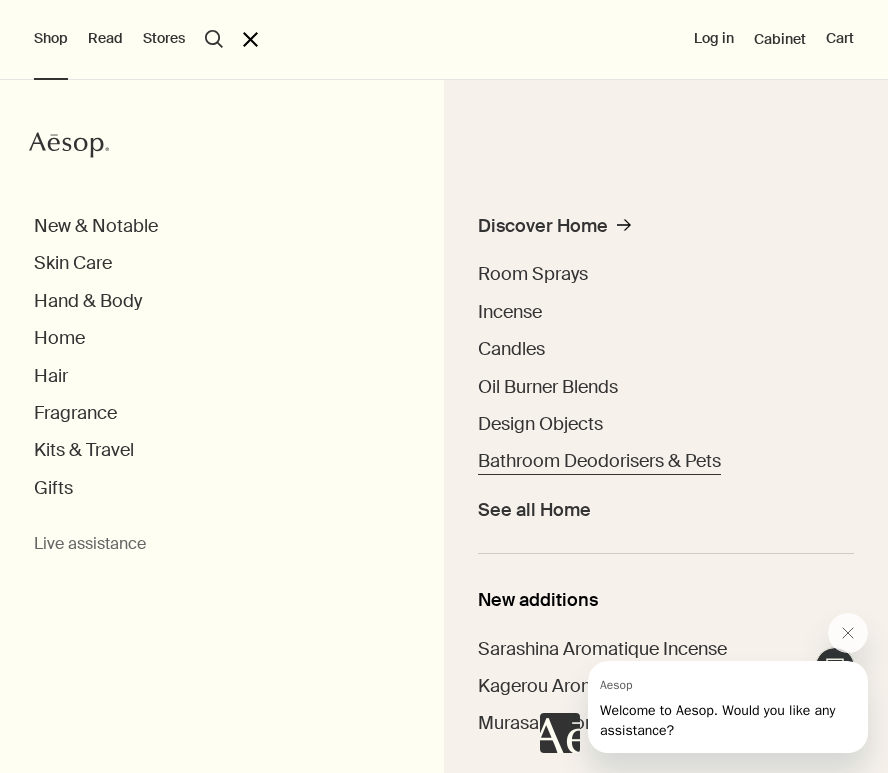 click on "Bathroom Deodorisers & Pets" at bounding box center (599, 461) 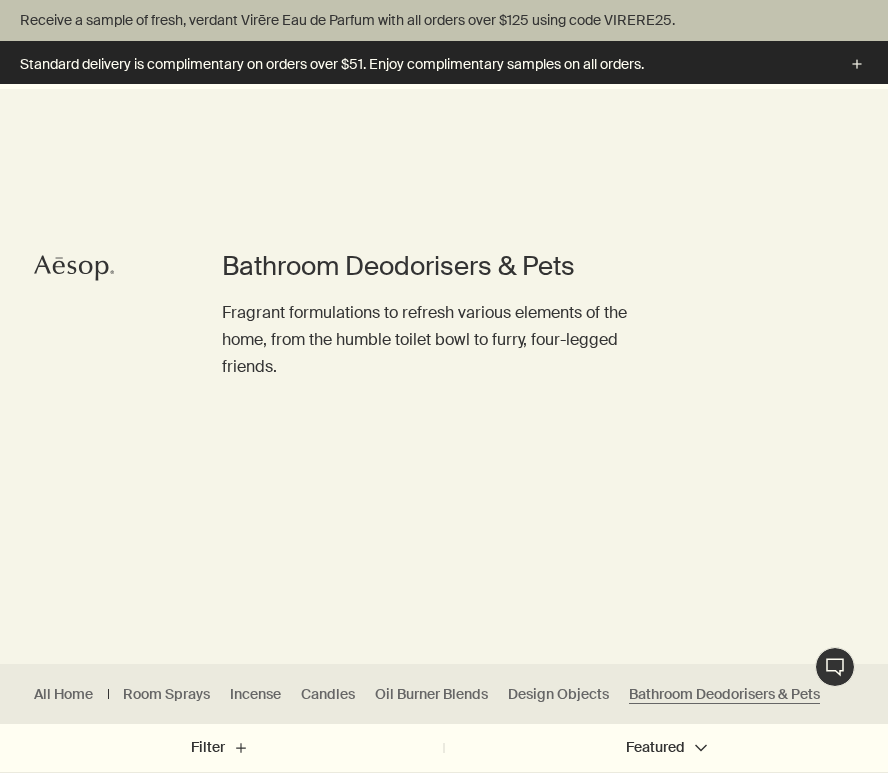 scroll, scrollTop: 548, scrollLeft: 0, axis: vertical 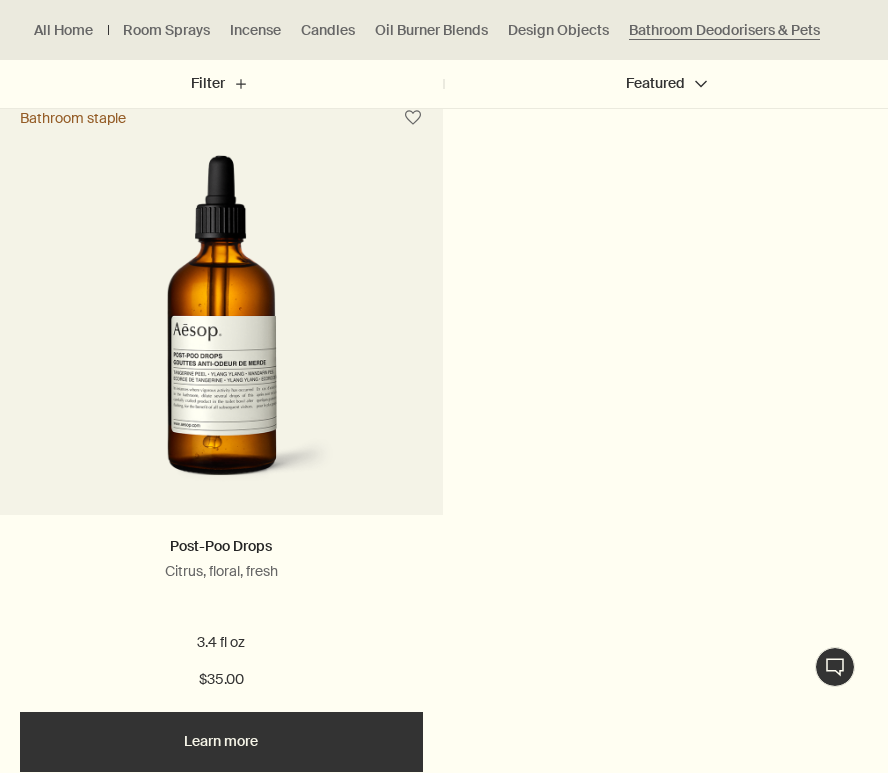 click at bounding box center [221, 330] 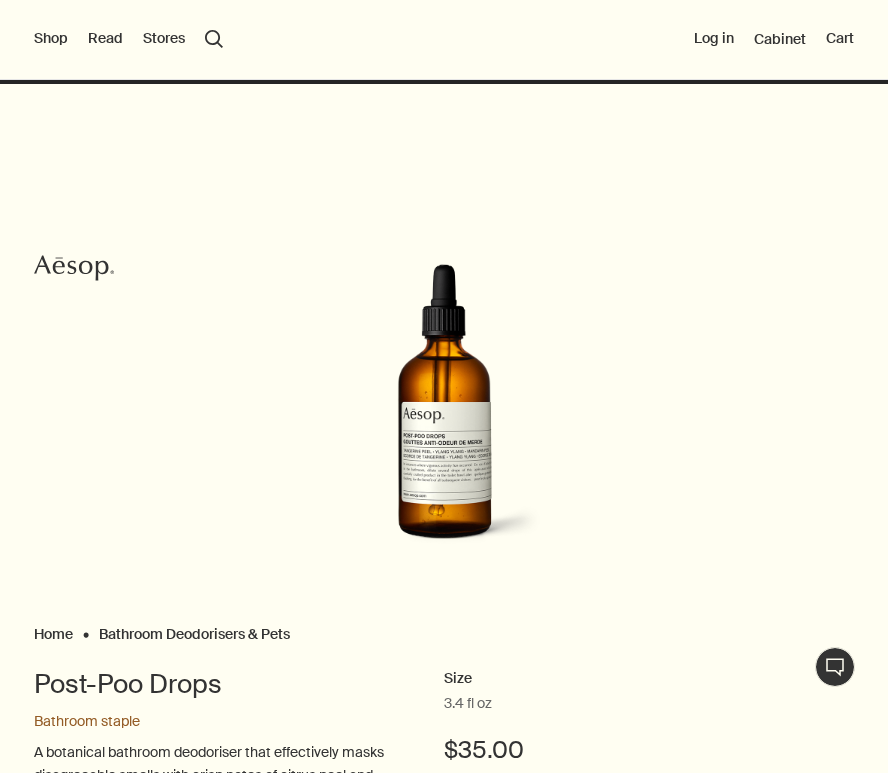 scroll, scrollTop: 0, scrollLeft: 0, axis: both 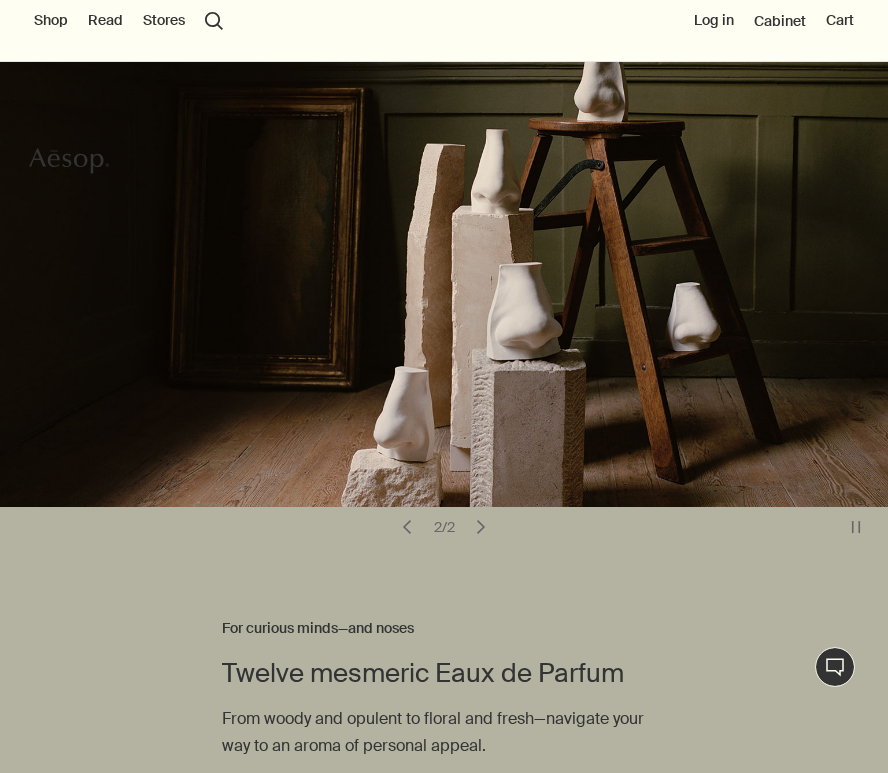 click on "Twelve mesmeric Eaux de Parfum For curious minds—and noses From woody and opulent to floral and fresh—navigate your way to an aroma of personal appeal. Discover fragrances   [RIGHT_ARROW]" at bounding box center [444, 559] 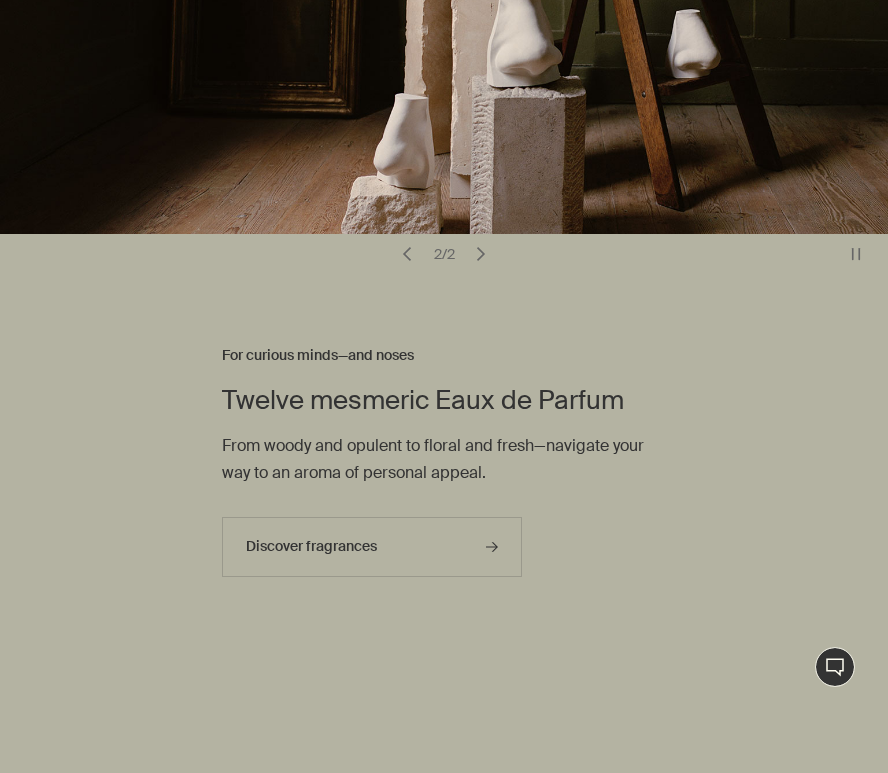 scroll, scrollTop: 402, scrollLeft: 0, axis: vertical 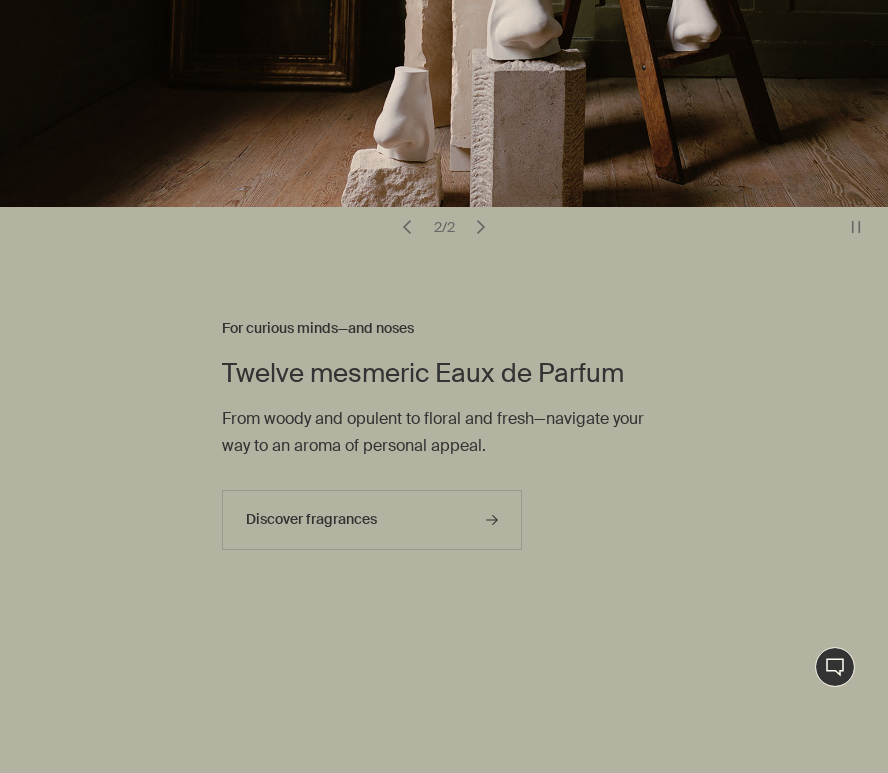 click on "chevron" at bounding box center [407, 227] 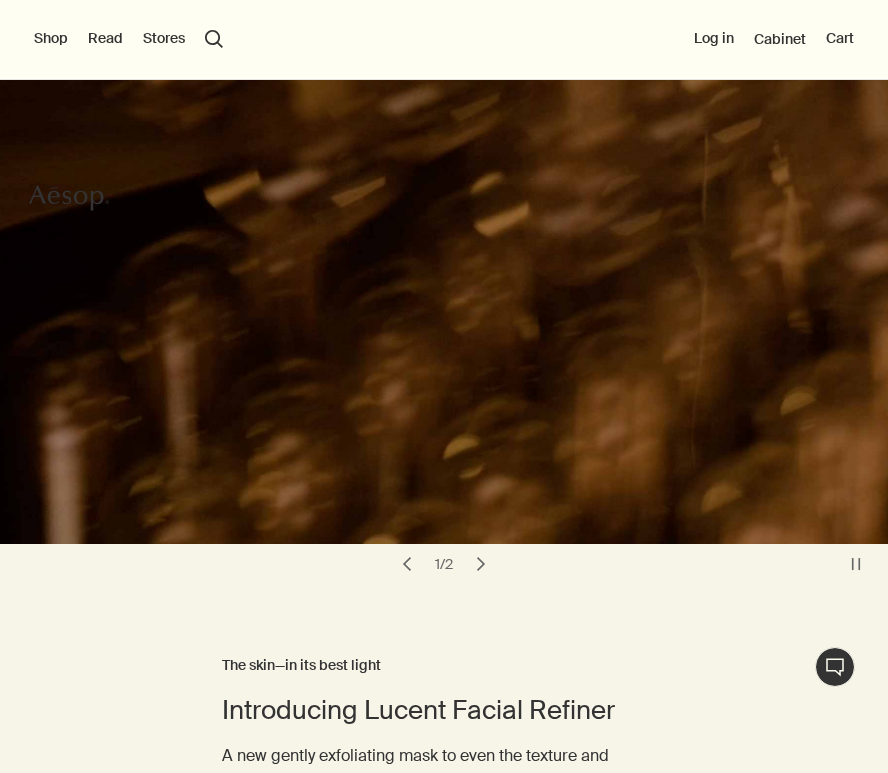 scroll, scrollTop: 0, scrollLeft: 0, axis: both 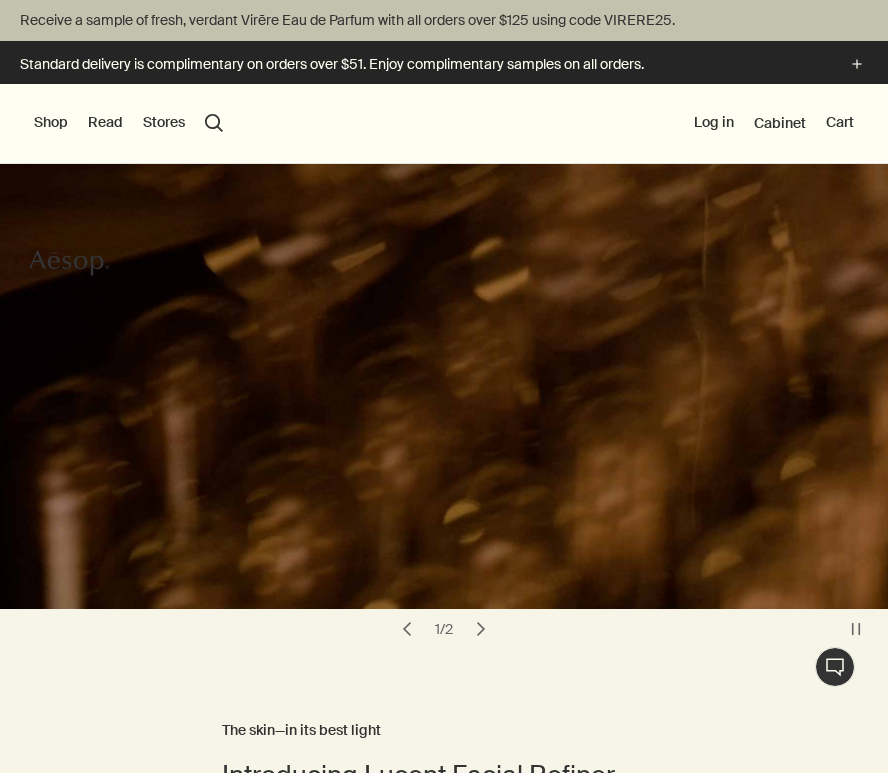 click on "Shop" at bounding box center [51, 123] 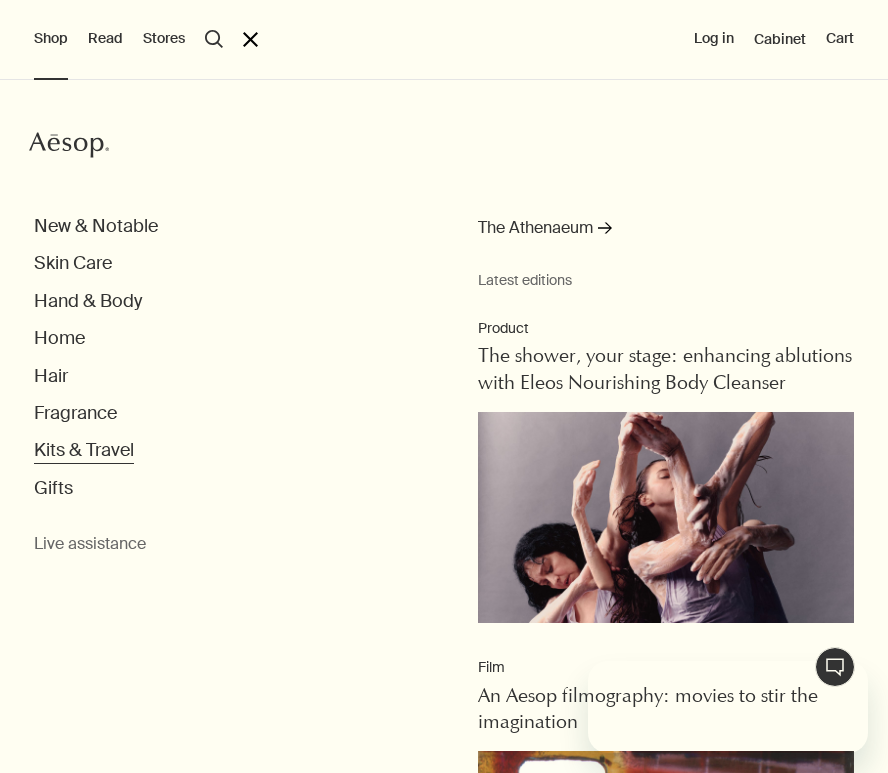 scroll, scrollTop: 0, scrollLeft: 0, axis: both 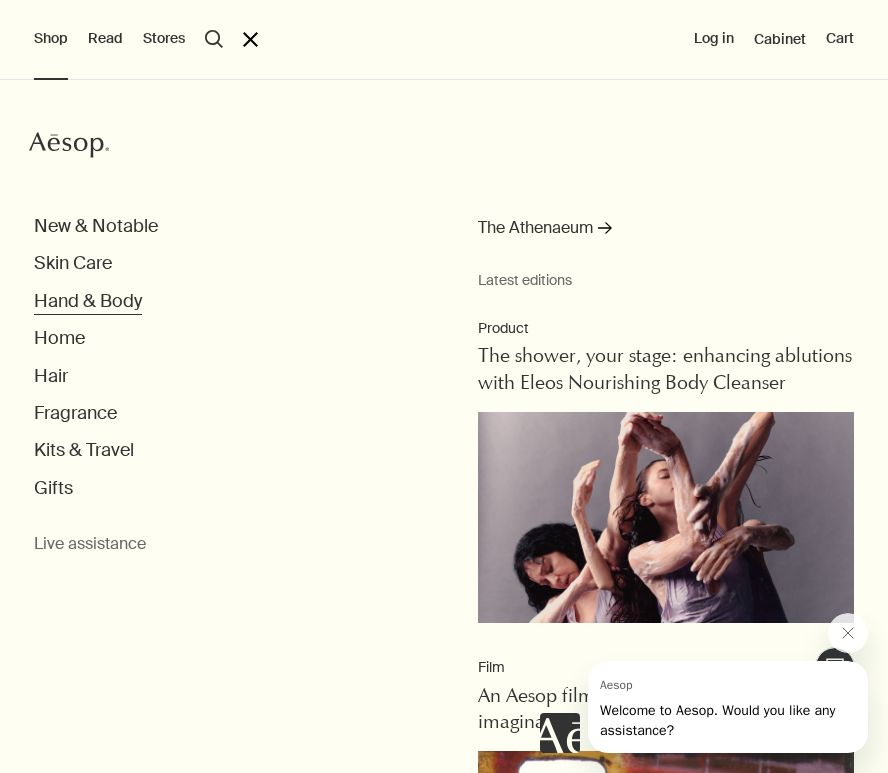 click on "Hand & Body" at bounding box center (96, 226) 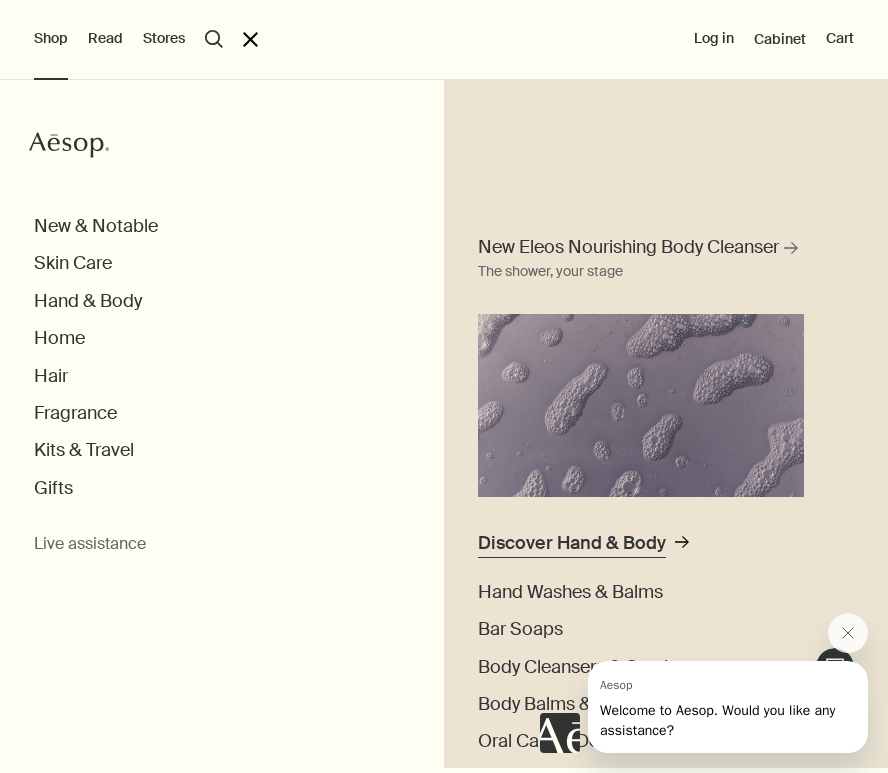 click on "Discover Hand & Body" at bounding box center [572, 543] 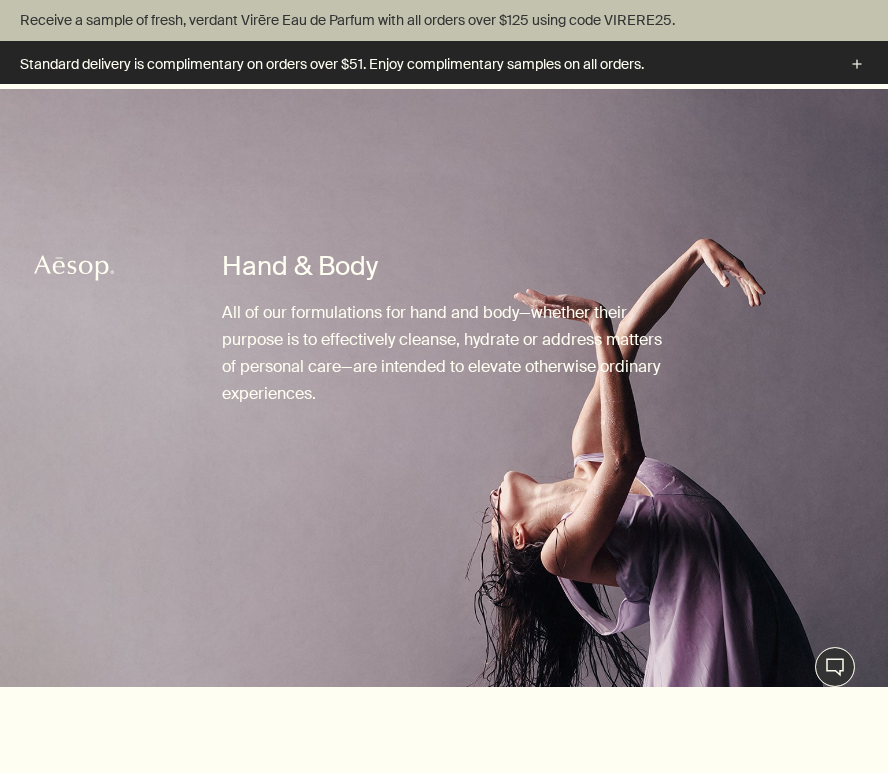 scroll, scrollTop: 671, scrollLeft: 0, axis: vertical 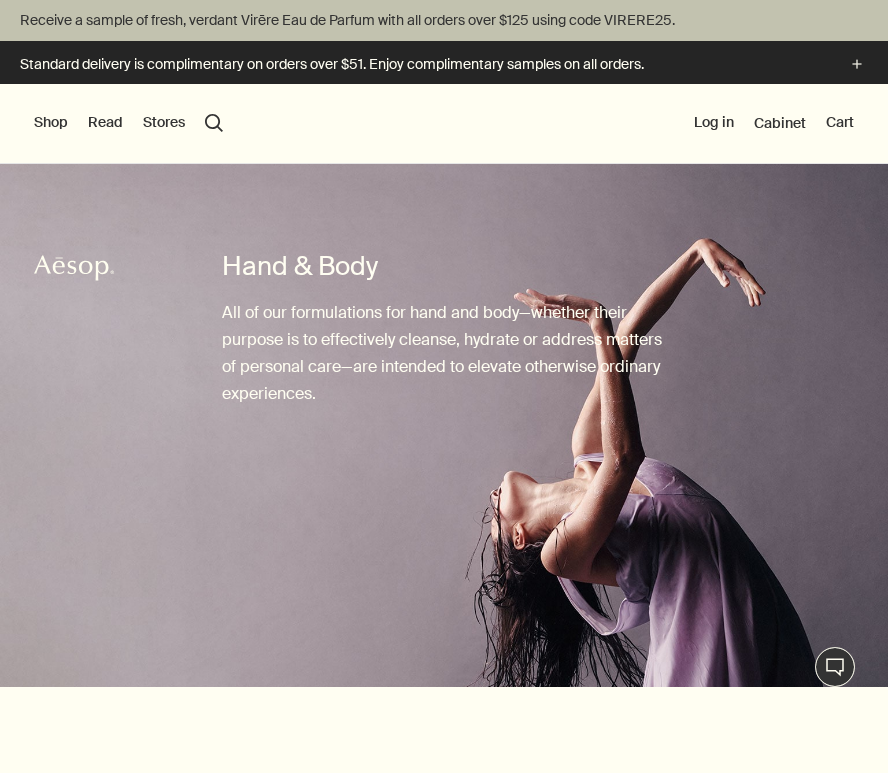click on "Shop" at bounding box center (51, 123) 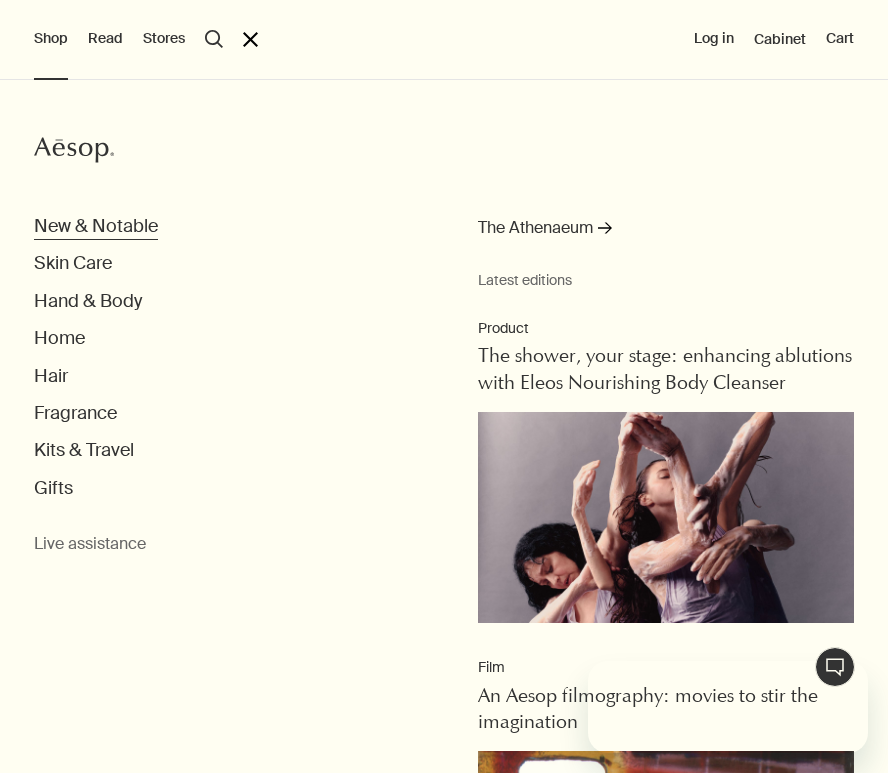 scroll, scrollTop: 0, scrollLeft: 0, axis: both 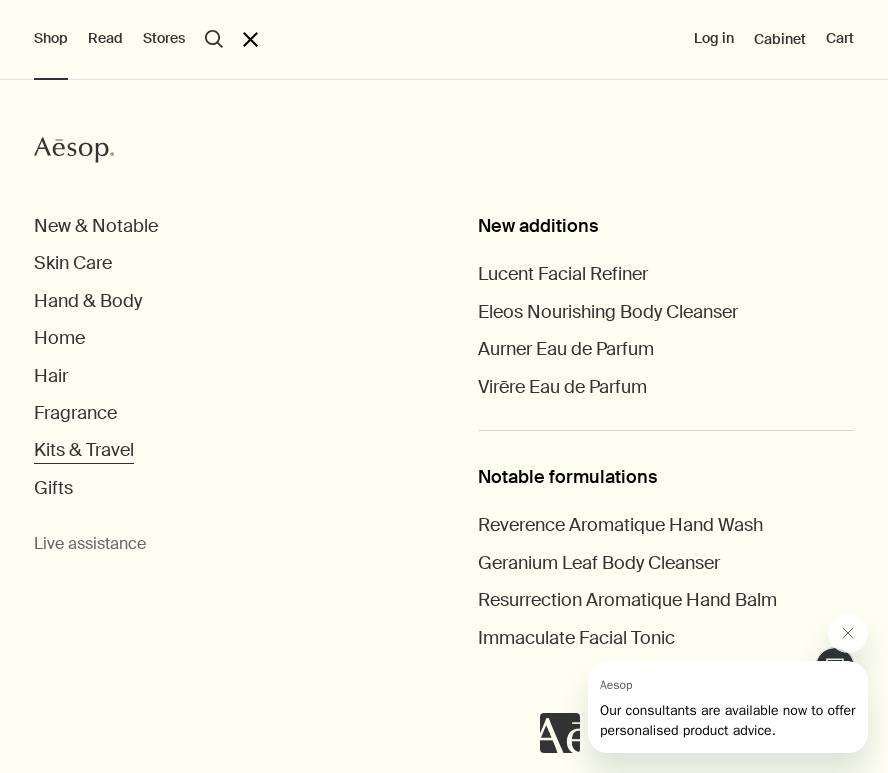 click on "Kits & Travel" at bounding box center (96, 226) 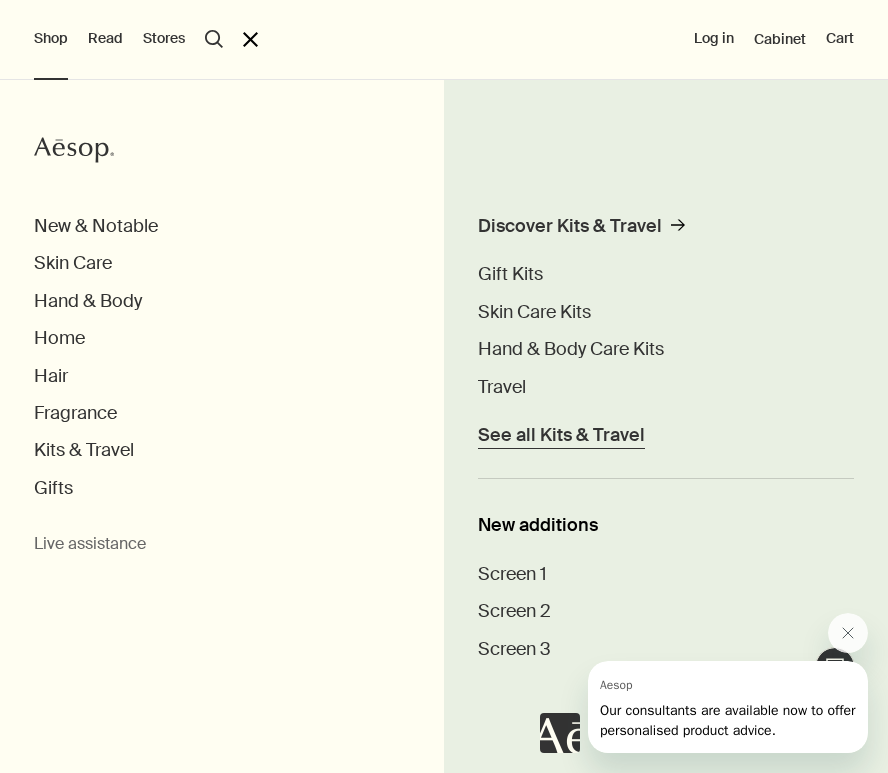 click on "See all Kits & Travel" at bounding box center [561, 435] 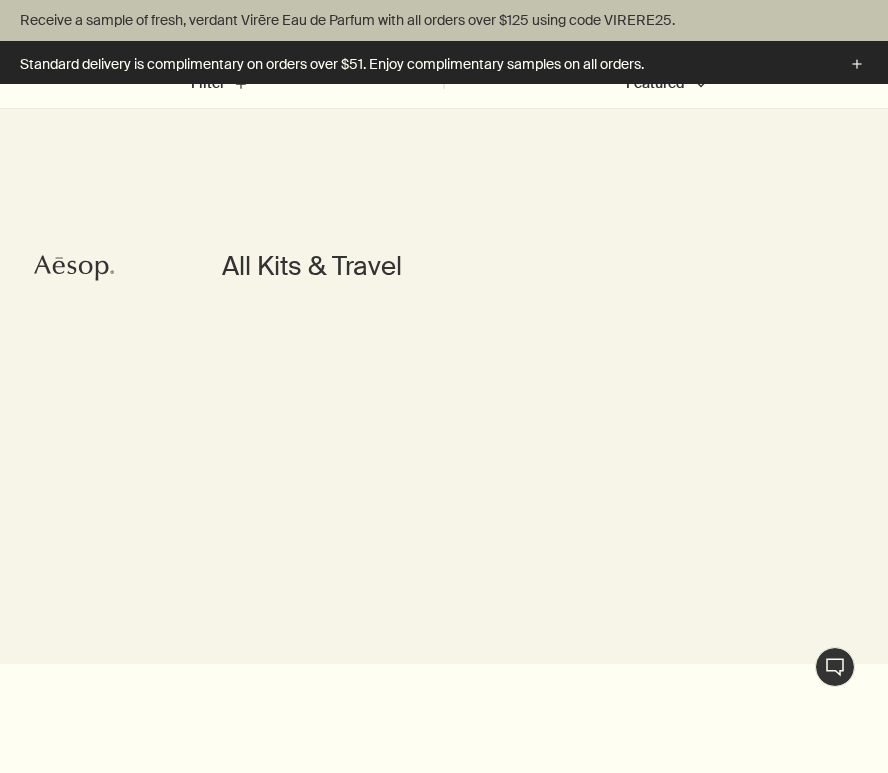 scroll, scrollTop: 695, scrollLeft: 0, axis: vertical 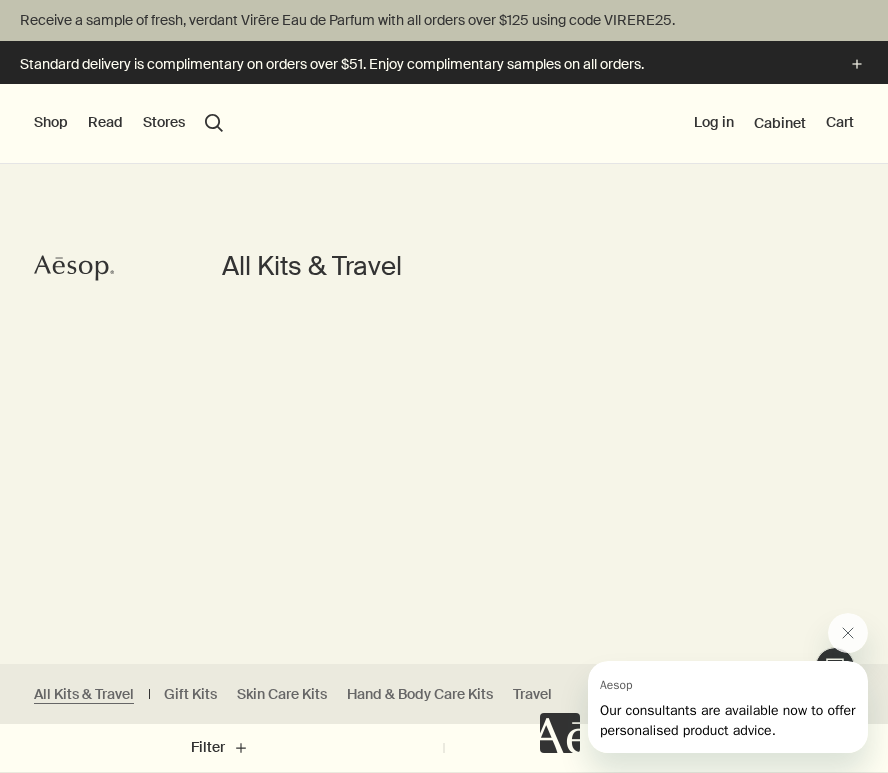 click on "Shop" at bounding box center [51, 123] 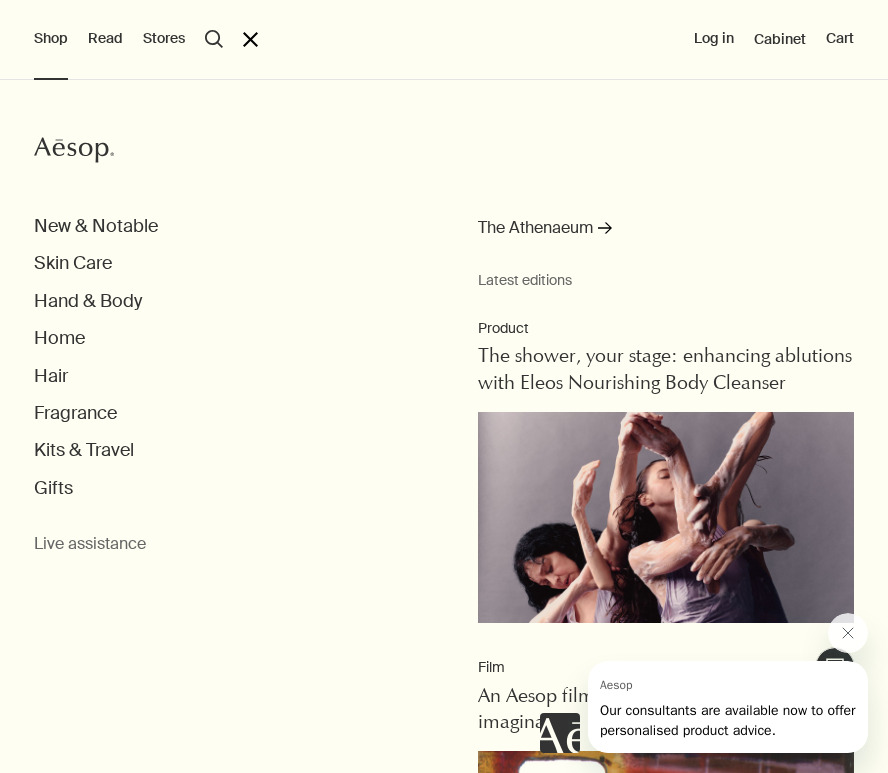 click on "close" at bounding box center (250, 39) 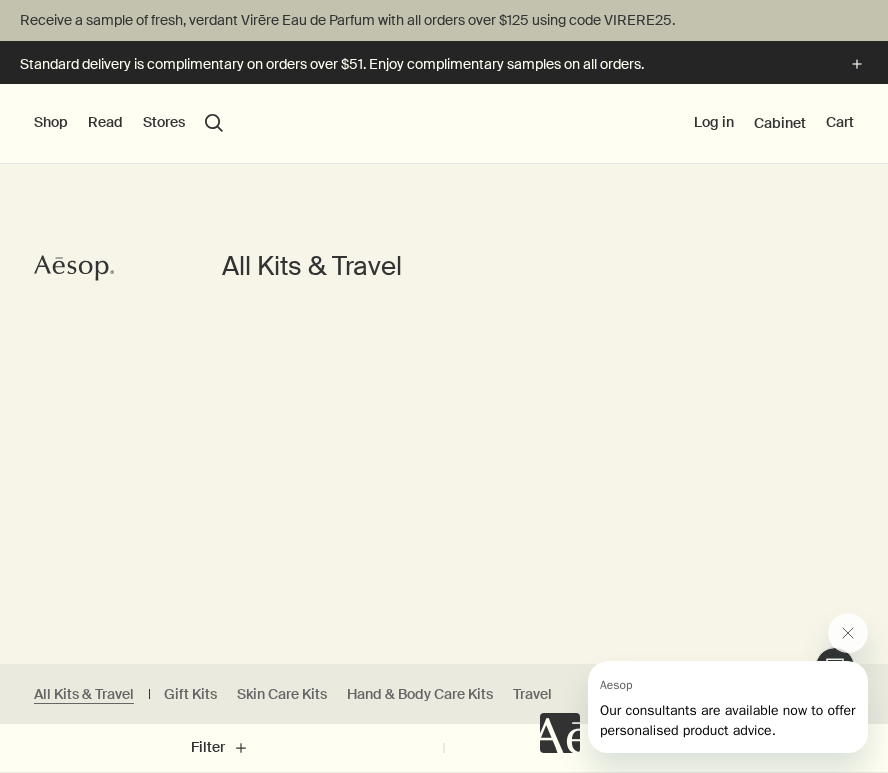 click on "Shop" at bounding box center (51, 123) 